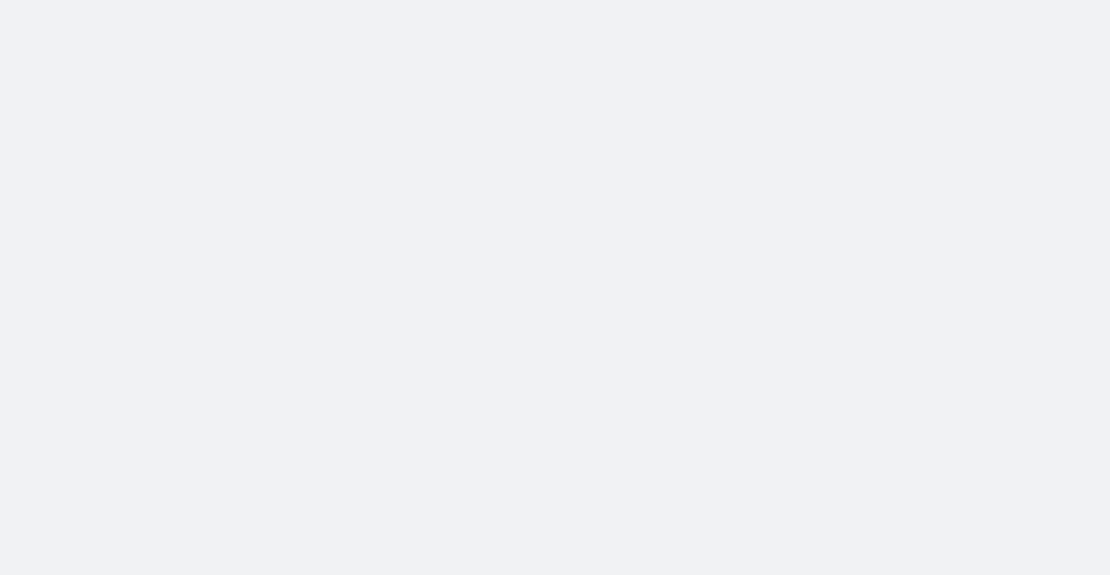 scroll, scrollTop: 0, scrollLeft: 0, axis: both 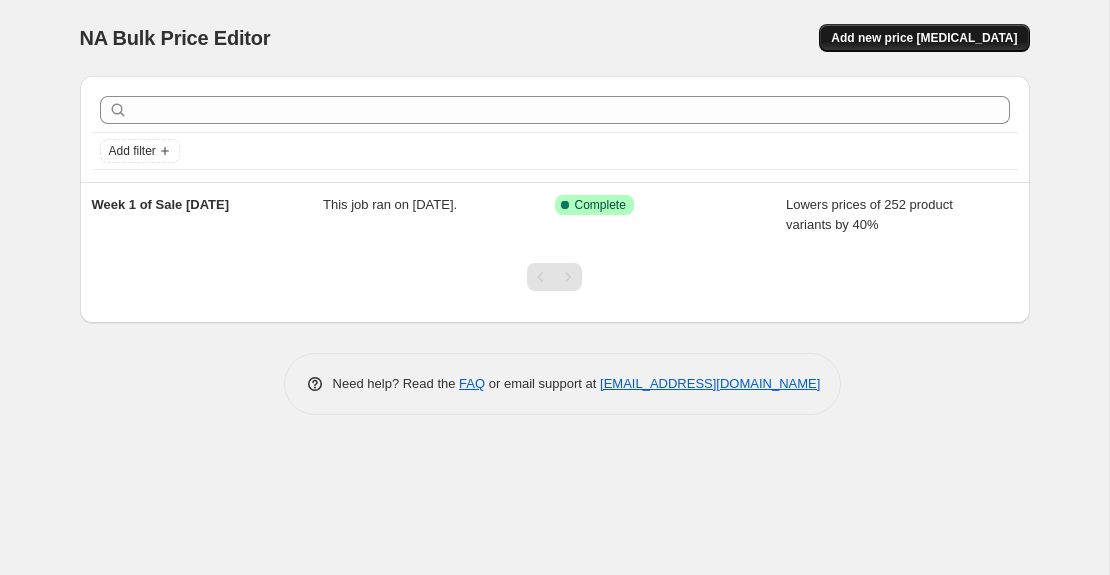 click on "Add new price [MEDICAL_DATA]" at bounding box center [924, 38] 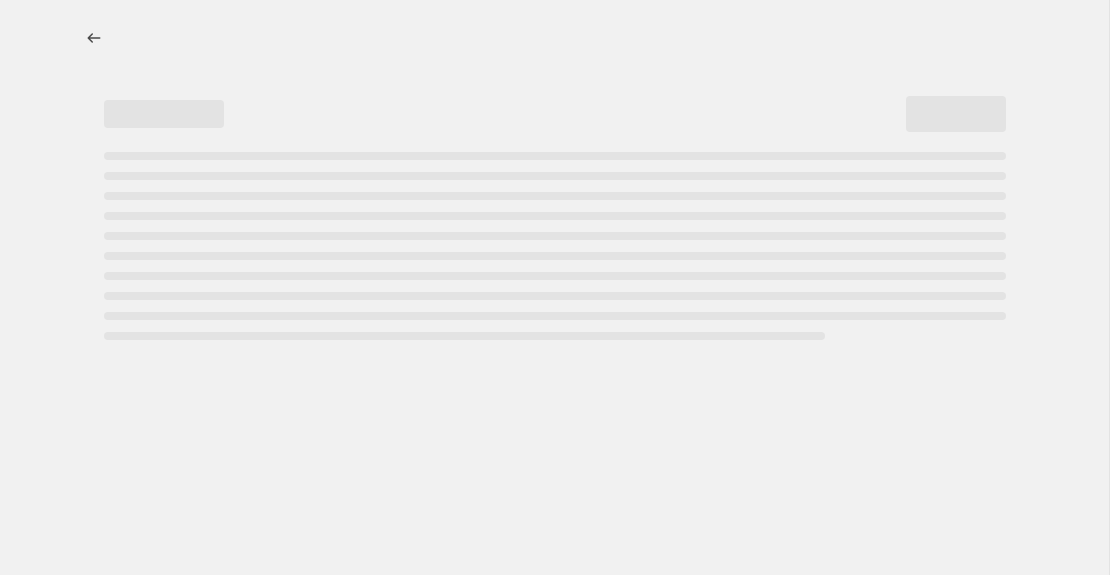 select on "percentage" 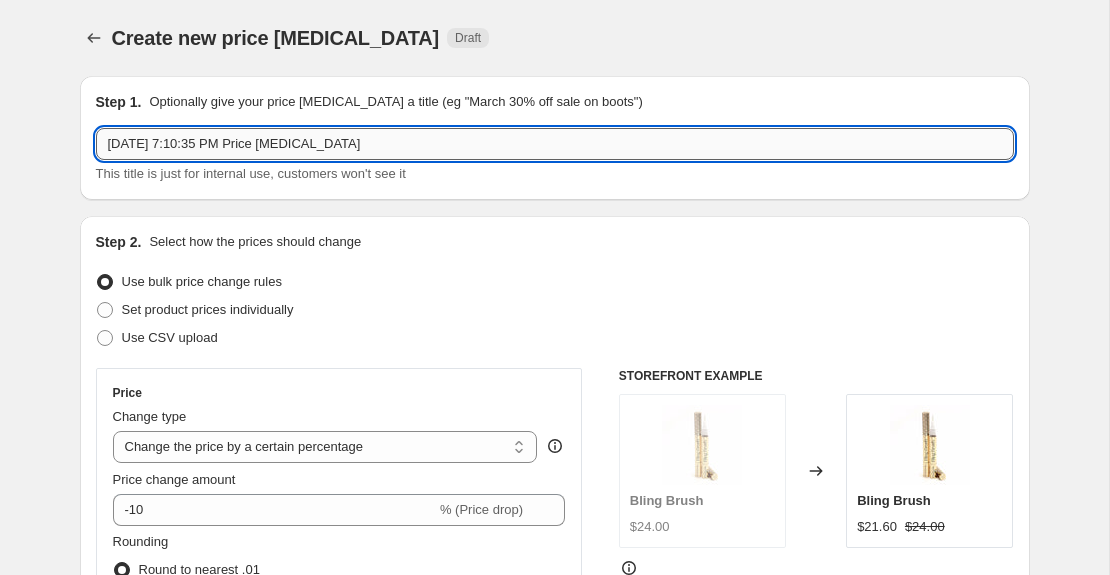 click on "[DATE] 7:10:35 PM Price [MEDICAL_DATA]" at bounding box center [555, 144] 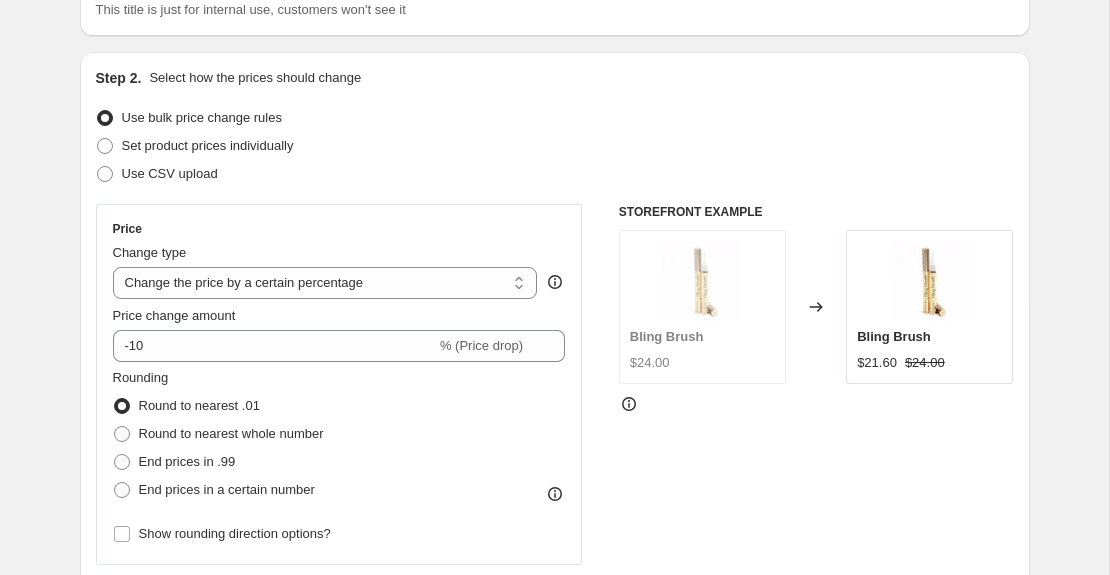 scroll, scrollTop: 171, scrollLeft: 0, axis: vertical 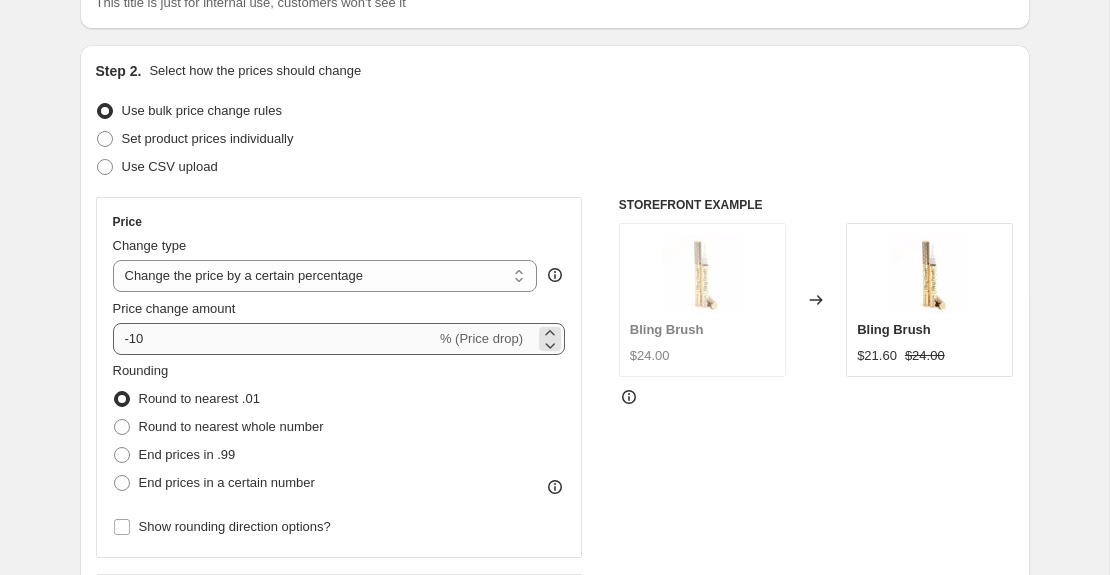 type on "Month of Sale week 2" 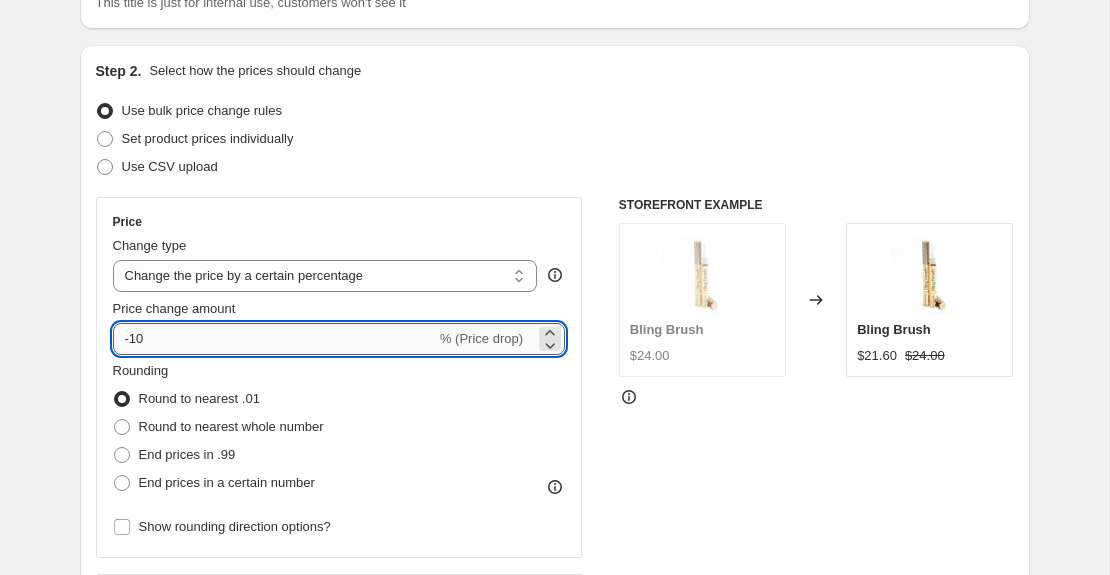 click on "-10" at bounding box center (274, 339) 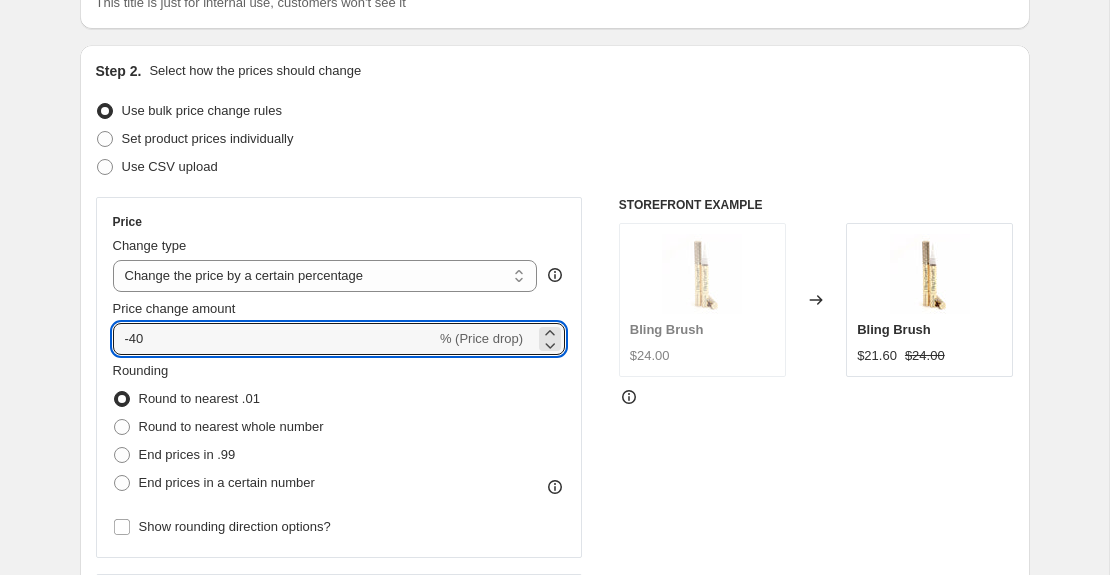 type on "-40" 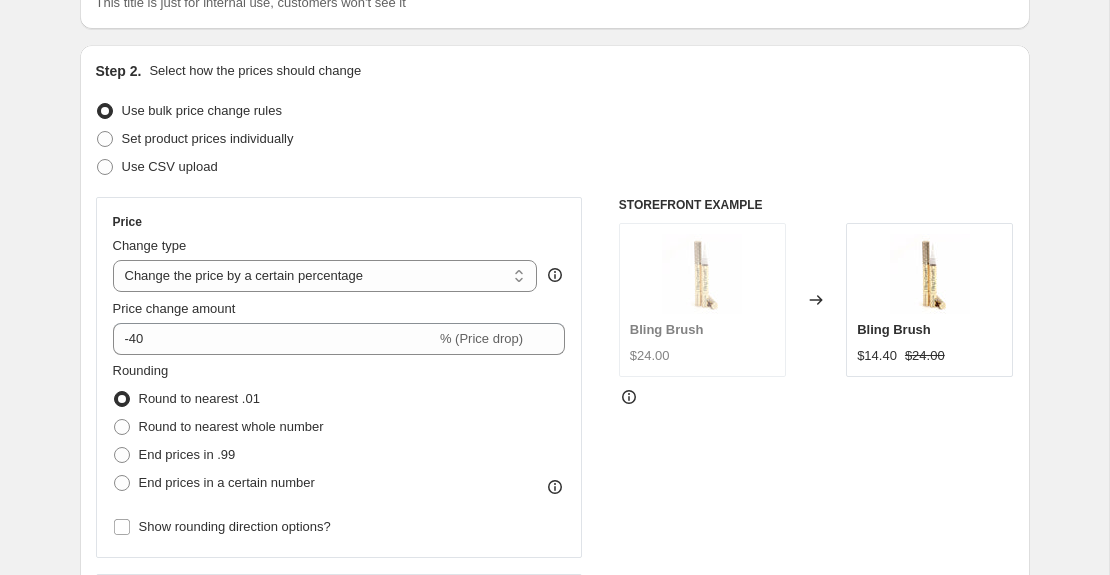 click on "Rounding Round to nearest .01 Round to nearest whole number End prices in .99 End prices in a certain number" at bounding box center (339, 429) 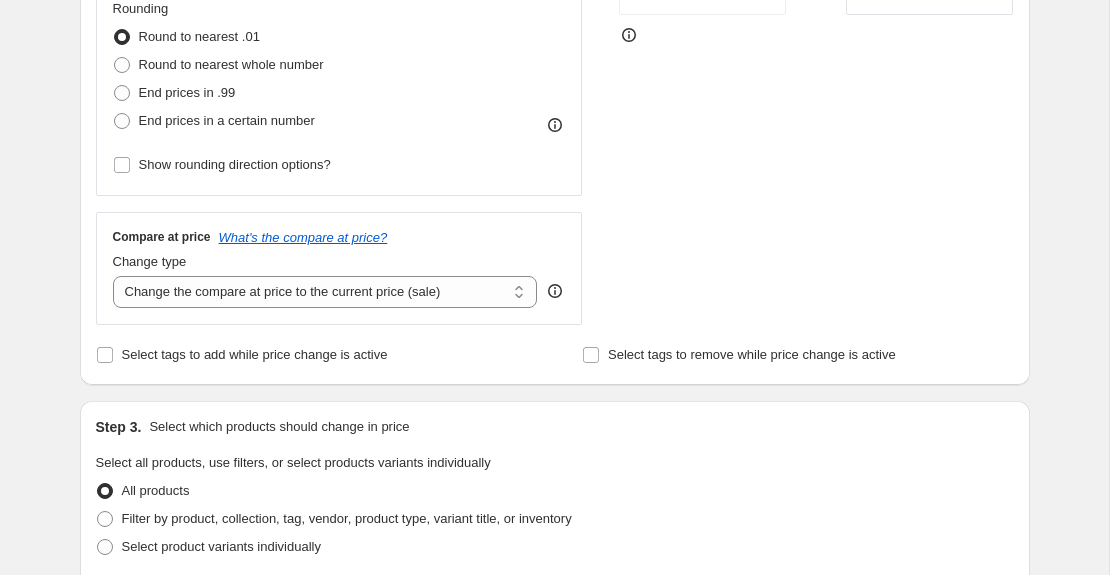 scroll, scrollTop: 543, scrollLeft: 0, axis: vertical 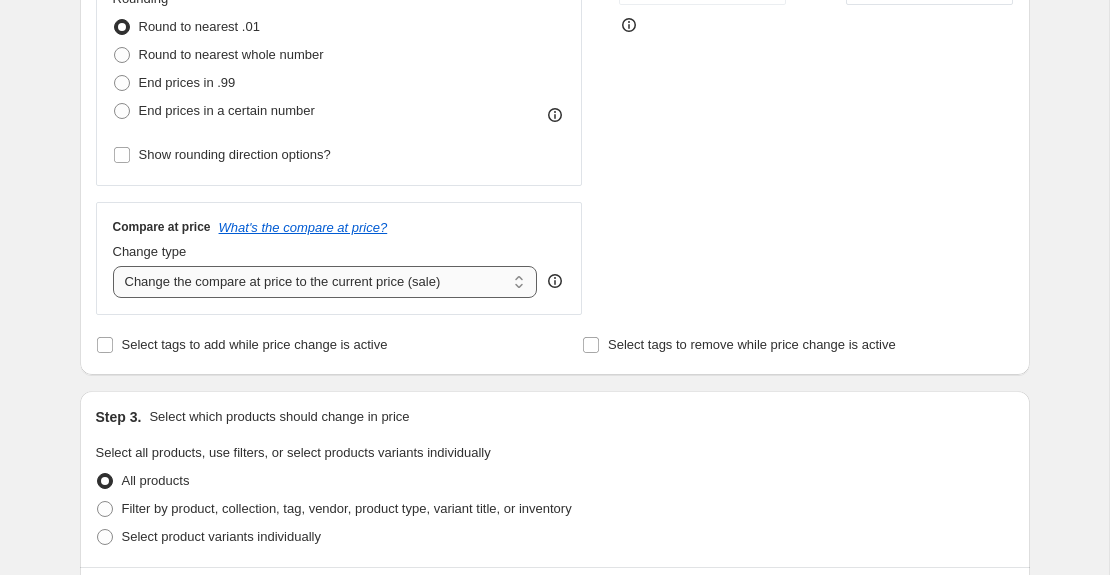 click on "Change the compare at price to the current price (sale) Change the compare at price to a certain amount Change the compare at price by a certain amount Change the compare at price by a certain percentage Change the compare at price by a certain amount relative to the actual price Change the compare at price by a certain percentage relative to the actual price Don't change the compare at price Remove the compare at price" at bounding box center (325, 282) 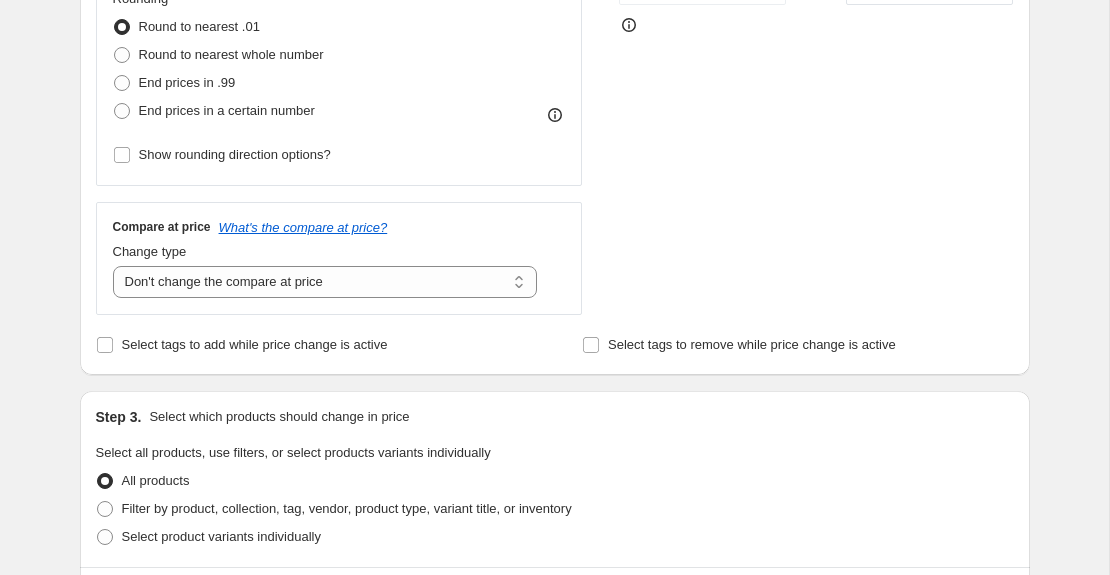 click on "Select tags to add while price change is active" at bounding box center [311, 345] 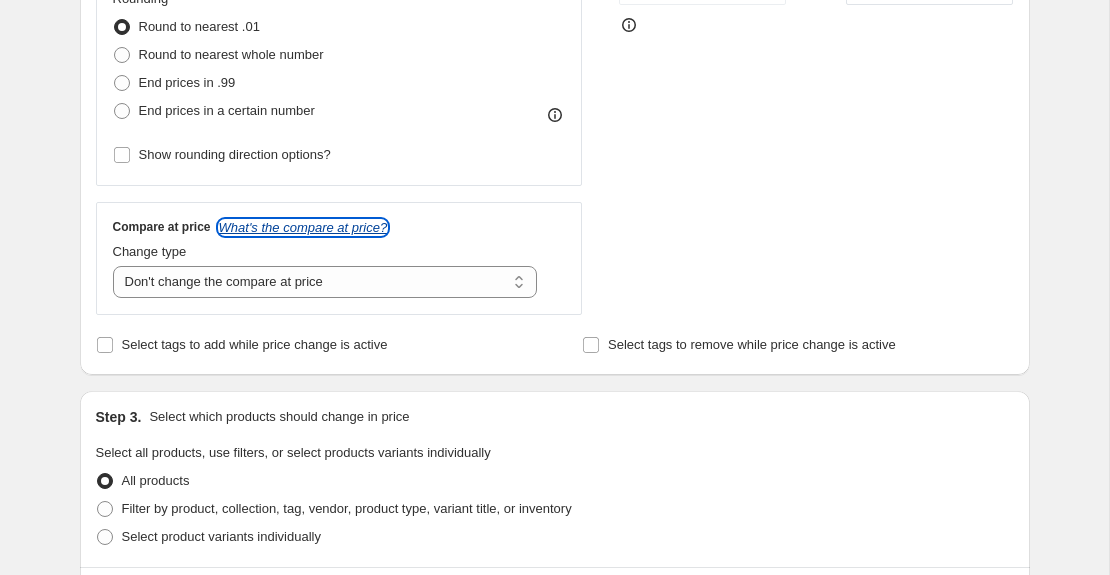 click on "What's the compare at price?" at bounding box center (303, 227) 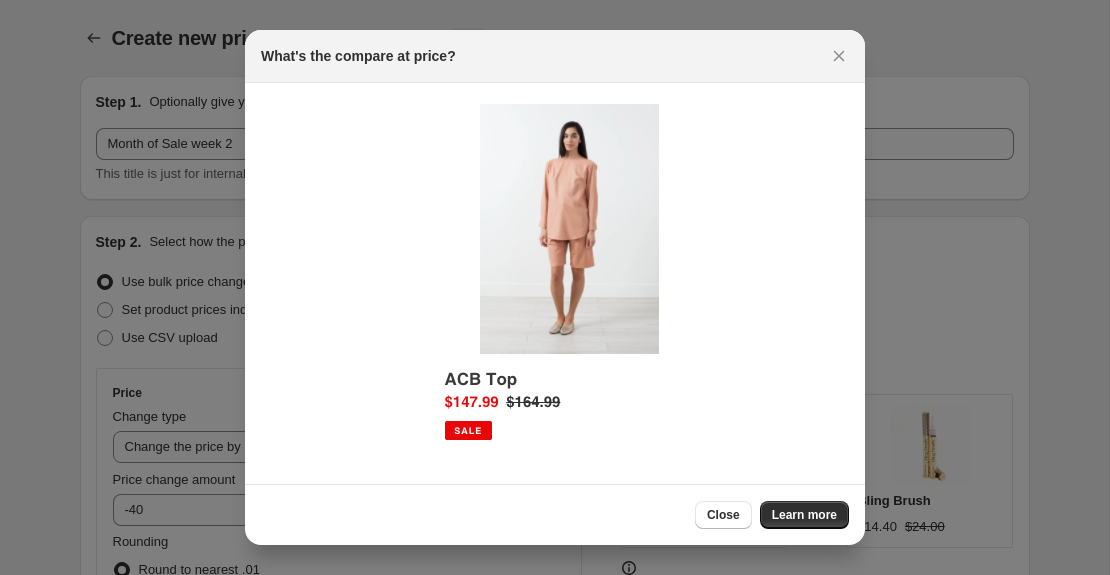 scroll, scrollTop: 0, scrollLeft: 0, axis: both 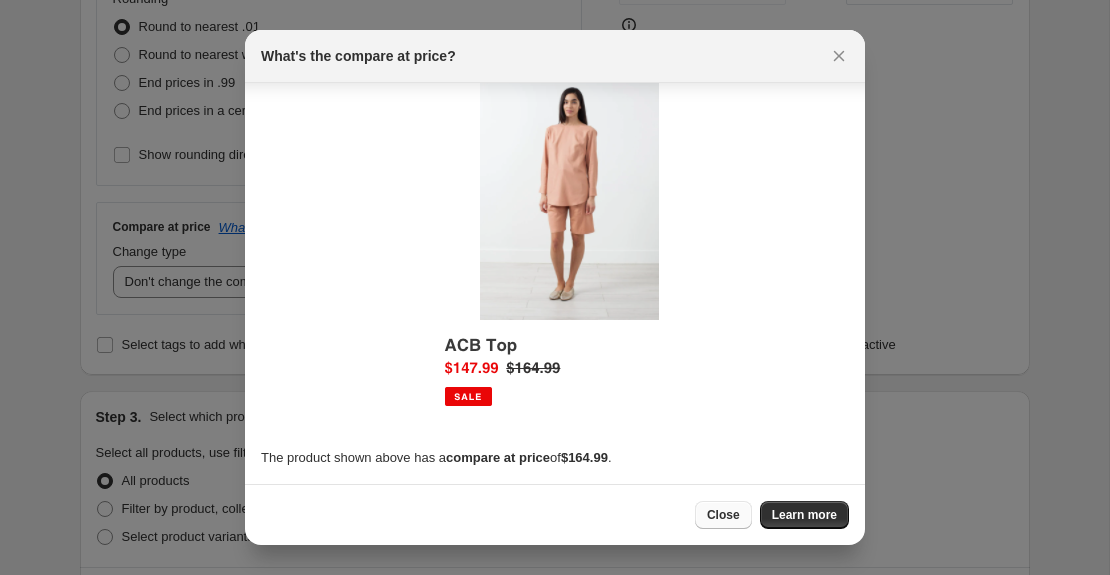 click on "Close" at bounding box center [723, 515] 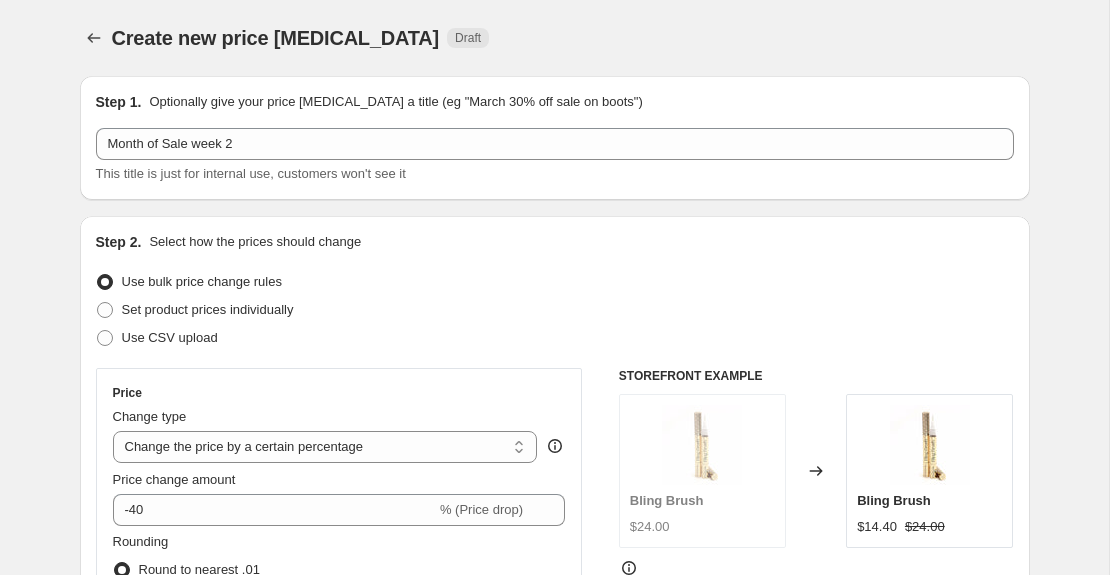 scroll, scrollTop: 543, scrollLeft: 0, axis: vertical 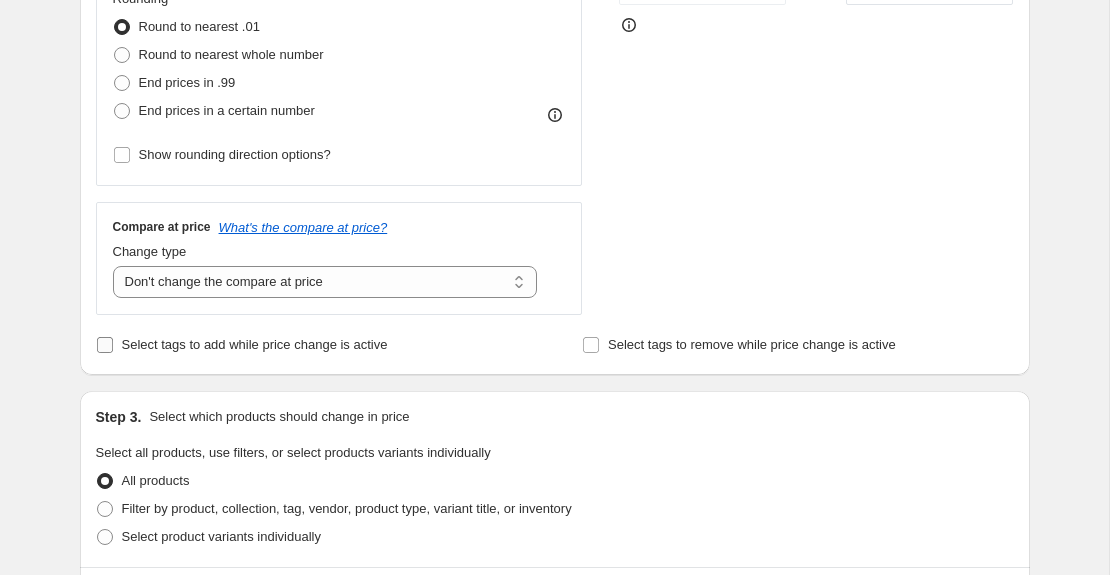 click on "Select tags to add while price change is active" at bounding box center [255, 344] 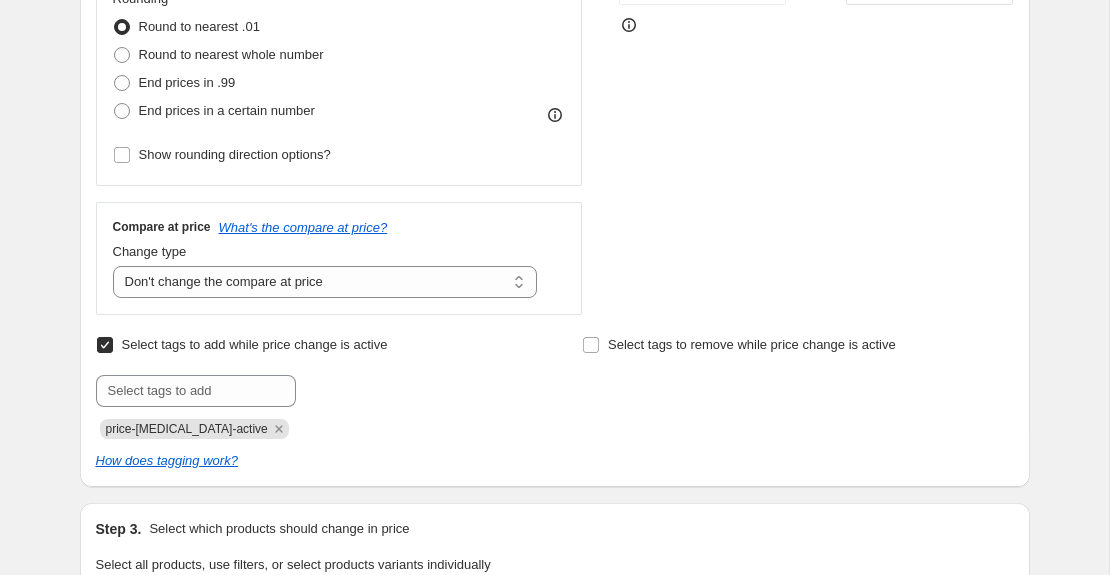 click on "Select tags to add while price change is active" at bounding box center (255, 344) 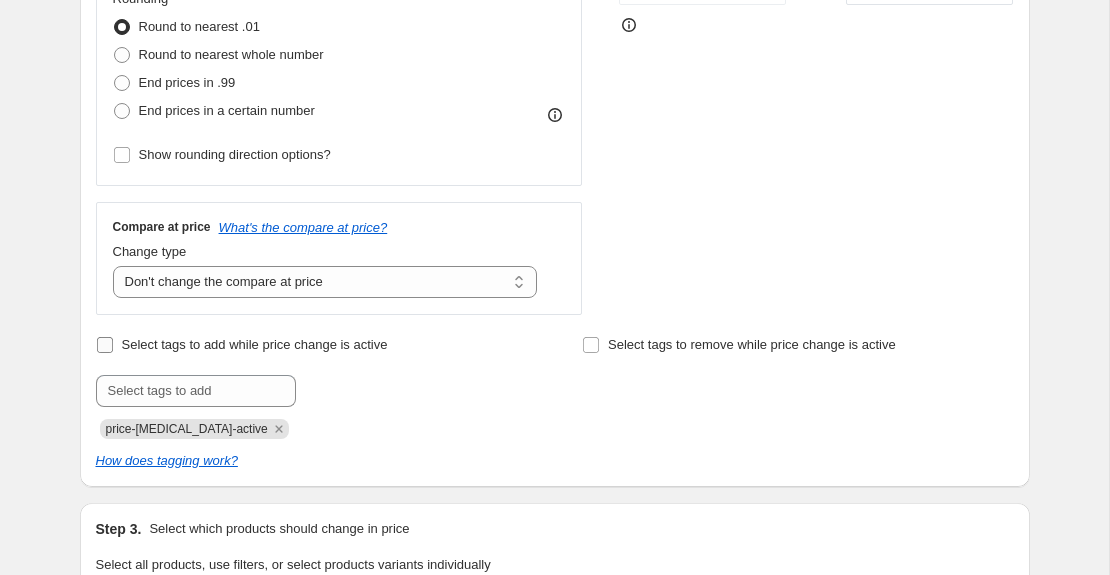 checkbox on "false" 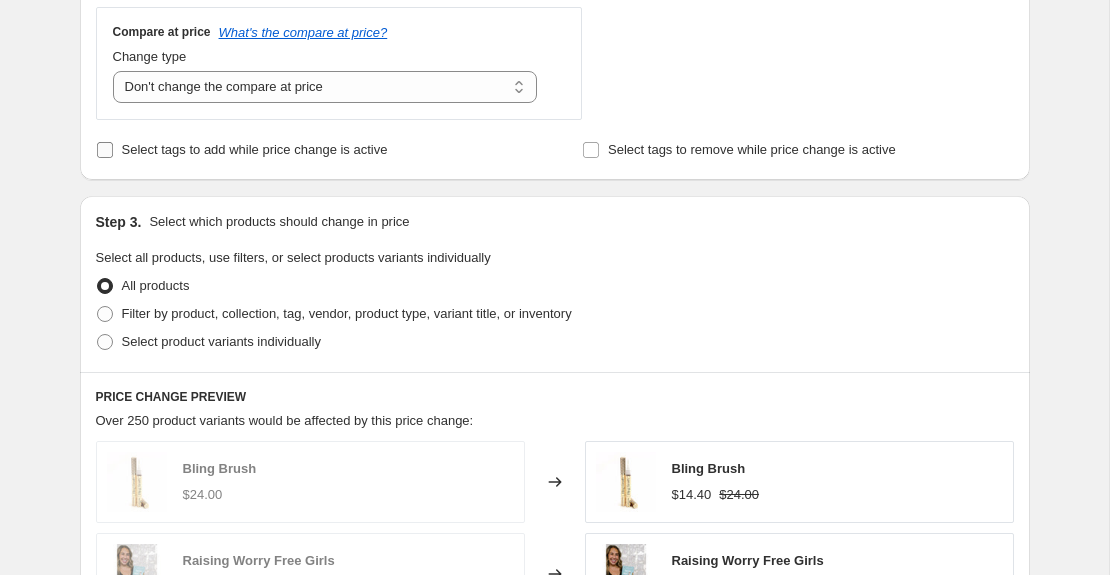 scroll, scrollTop: 740, scrollLeft: 0, axis: vertical 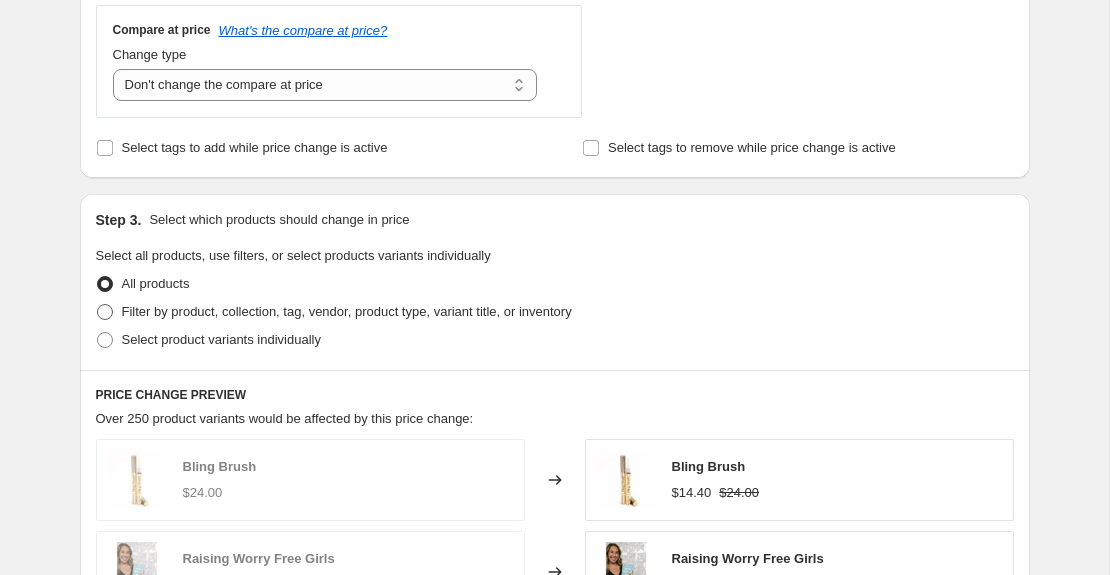 click on "Filter by product, collection, tag, vendor, product type, variant title, or inventory" at bounding box center (347, 312) 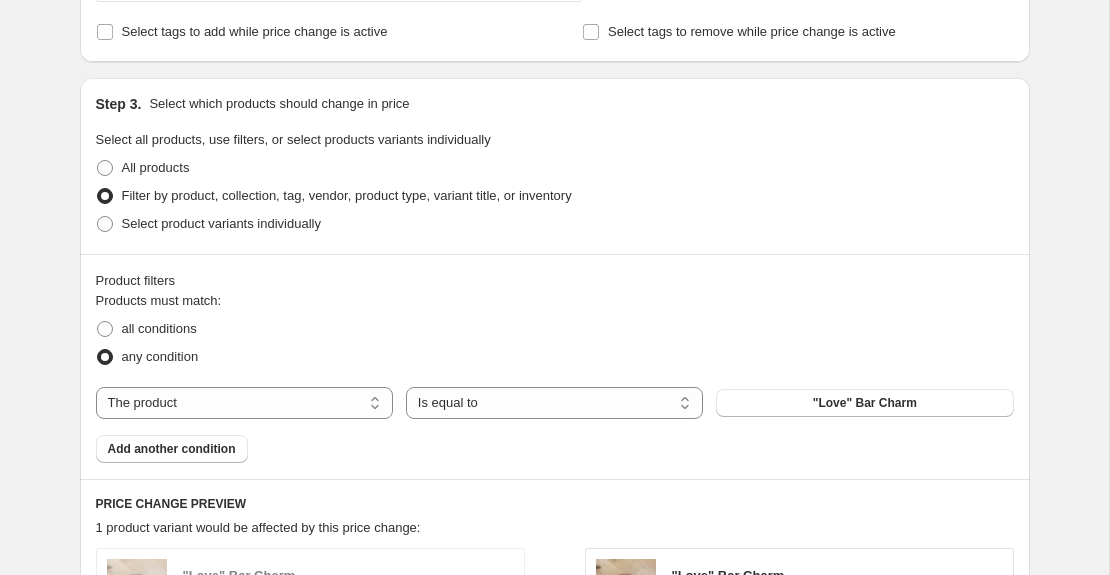 scroll, scrollTop: 859, scrollLeft: 0, axis: vertical 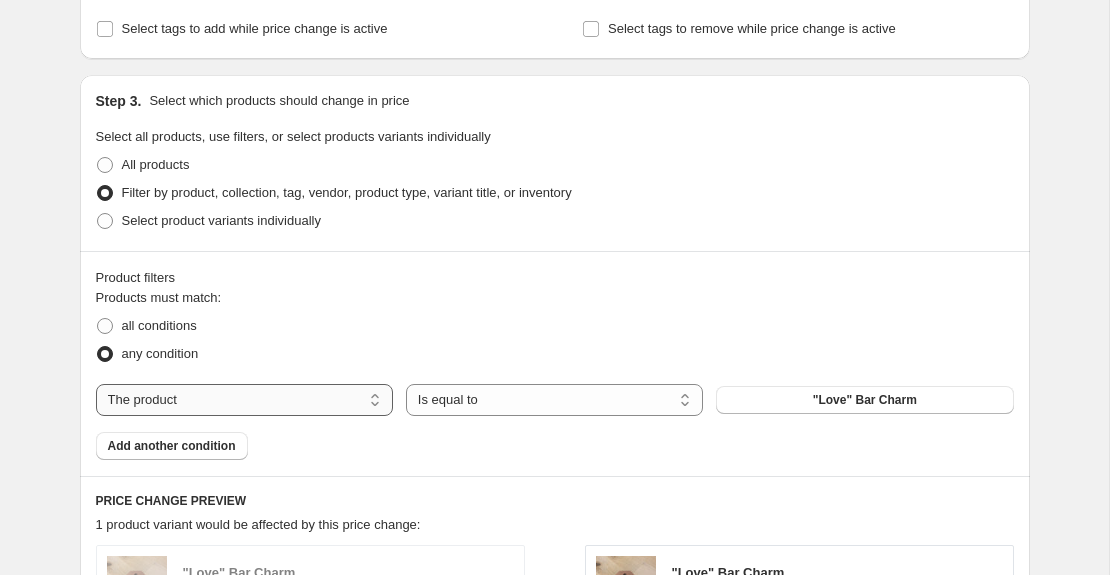click on "The product The product's collection The product's tag The product's vendor The product's type The product's status The variant's title Inventory quantity" at bounding box center [244, 400] 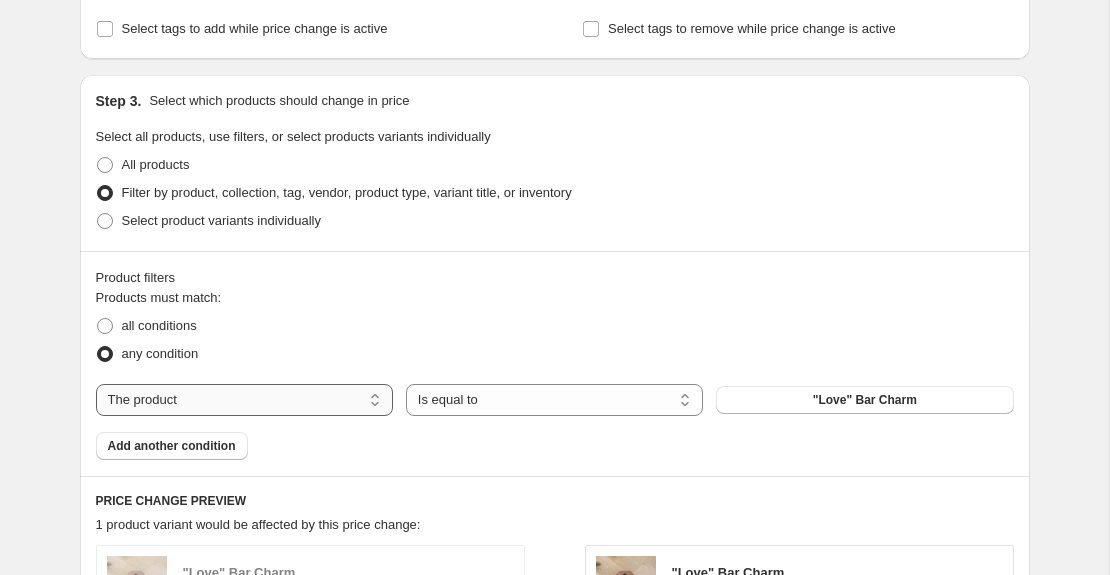 select on "collection" 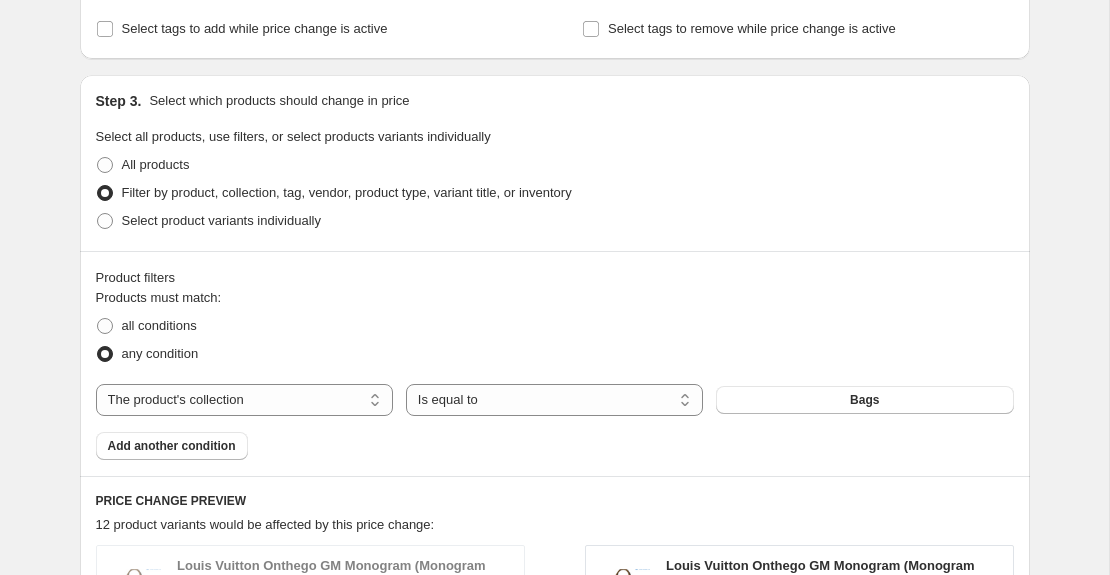click on "Bags" at bounding box center [864, 400] 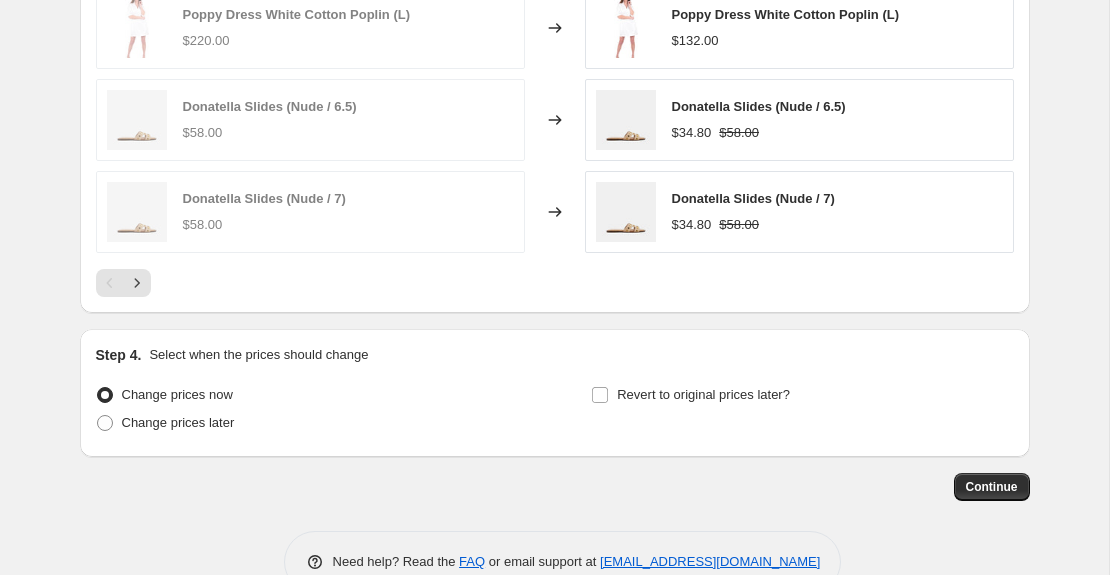 scroll, scrollTop: 1649, scrollLeft: 0, axis: vertical 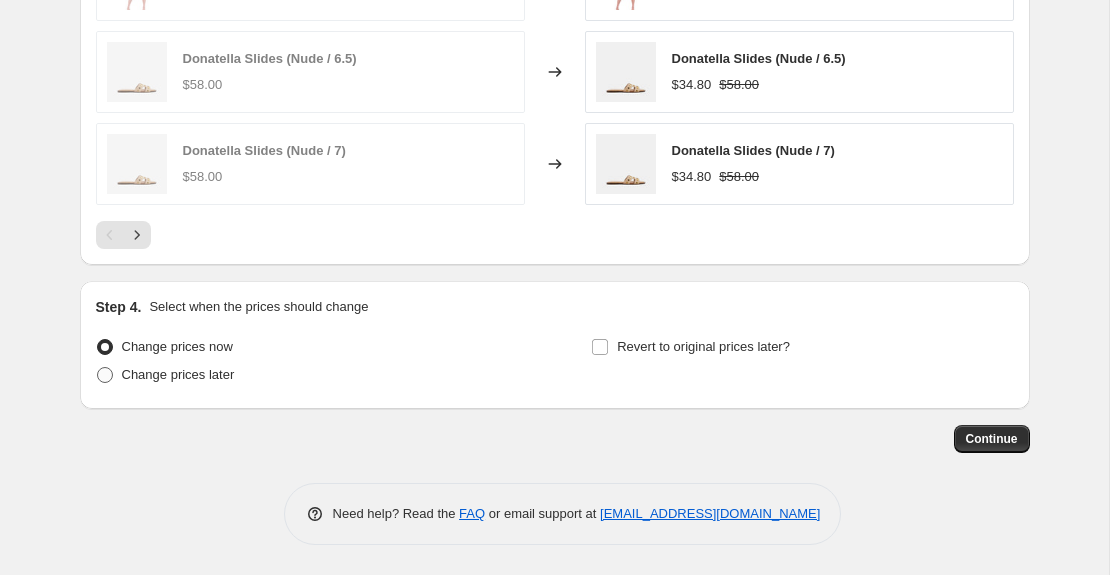 click on "Change prices later" at bounding box center (165, 375) 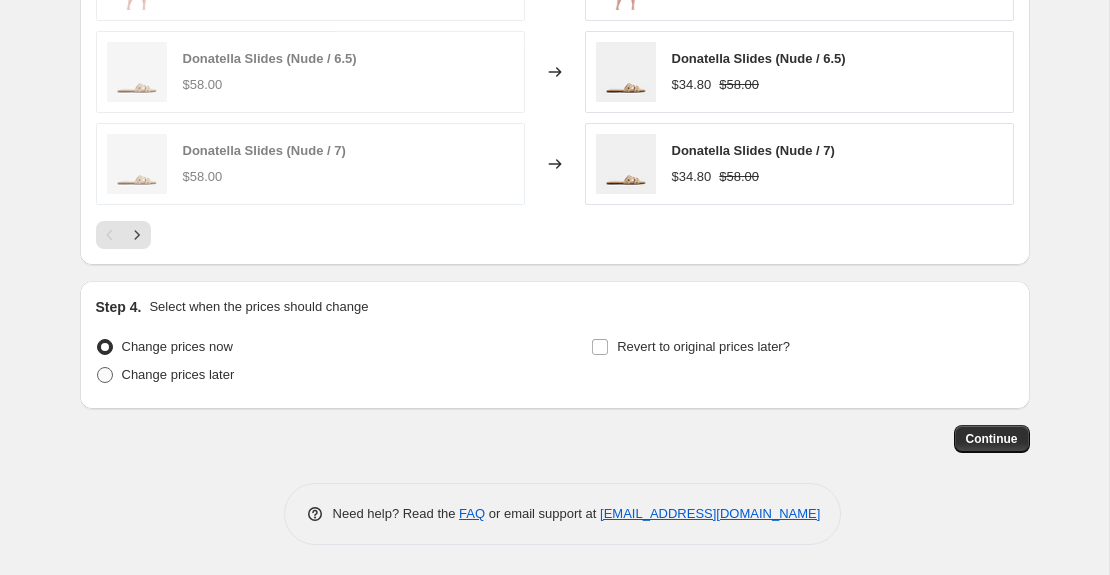 radio on "true" 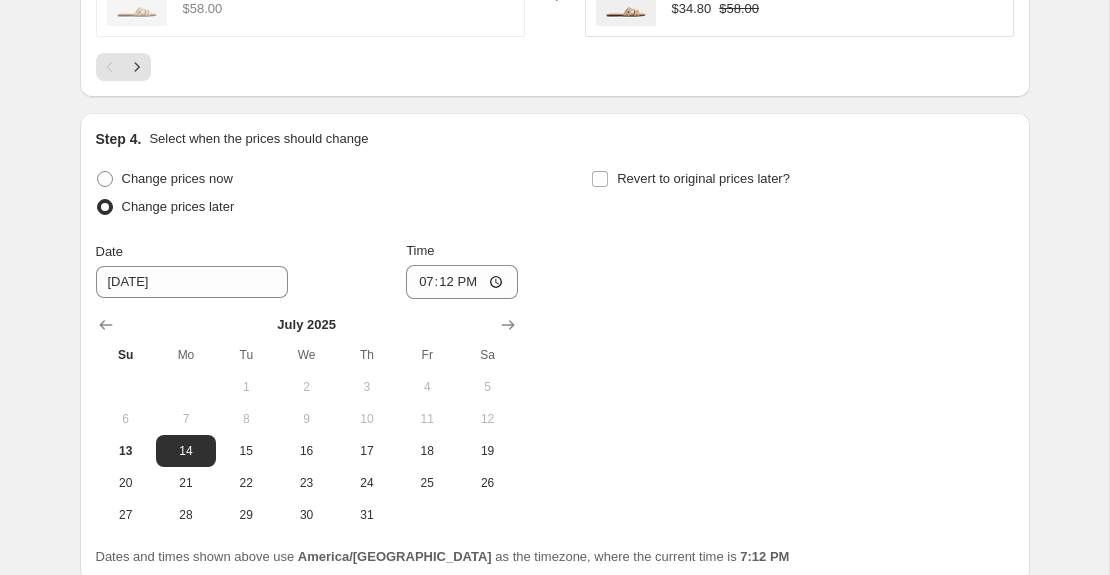 scroll, scrollTop: 1822, scrollLeft: 0, axis: vertical 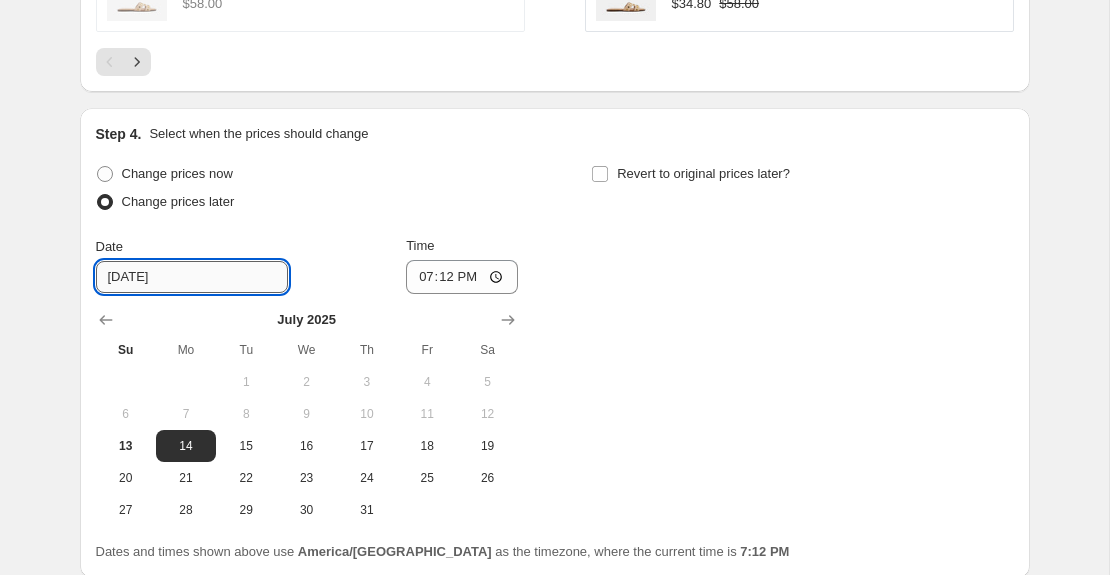 click on "[DATE]" at bounding box center (192, 277) 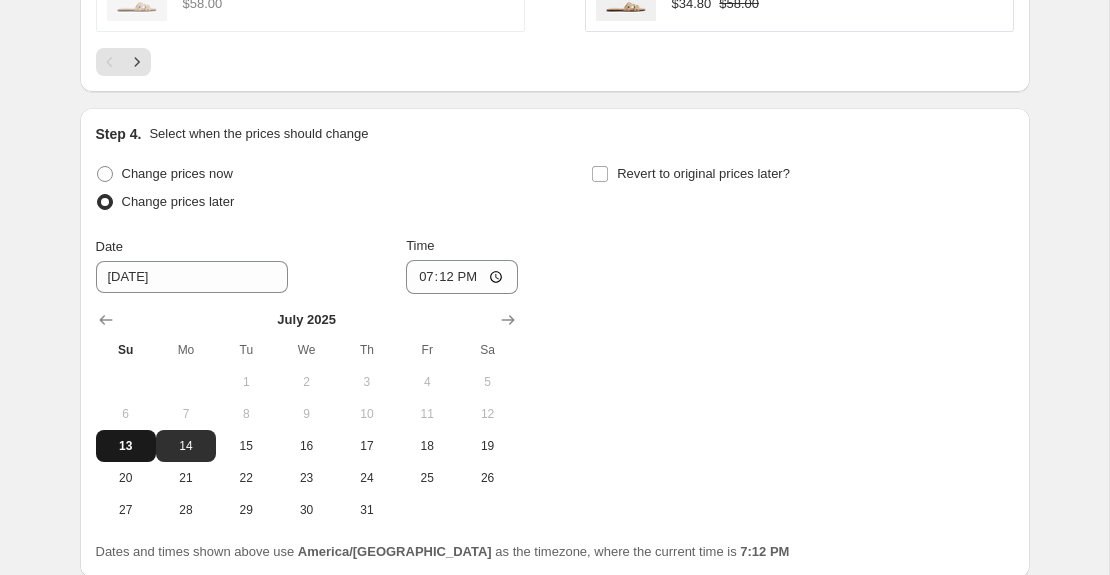 click on "13" at bounding box center (126, 446) 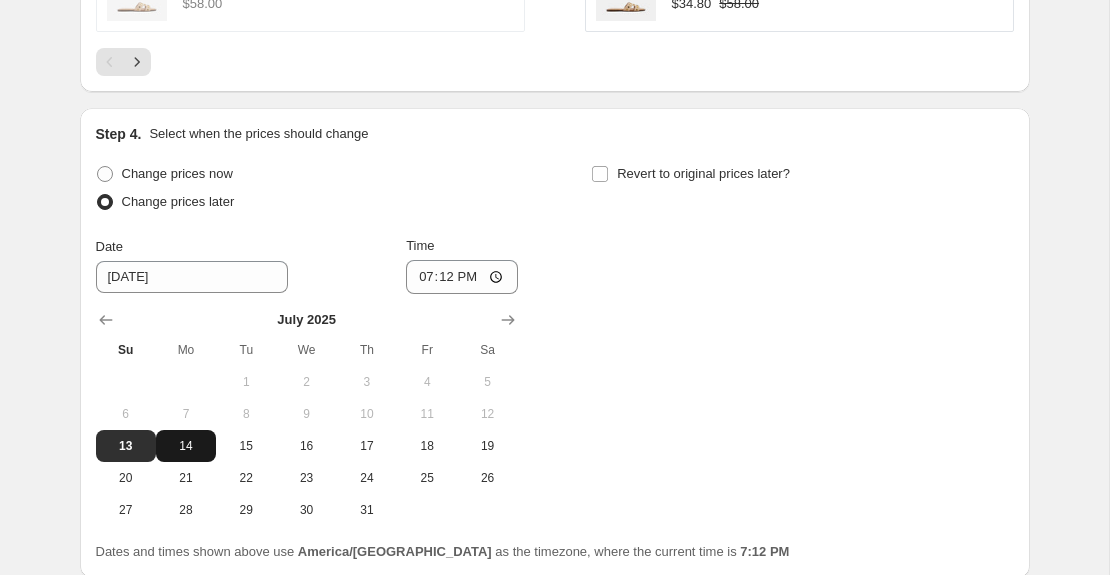 click on "14" at bounding box center [186, 446] 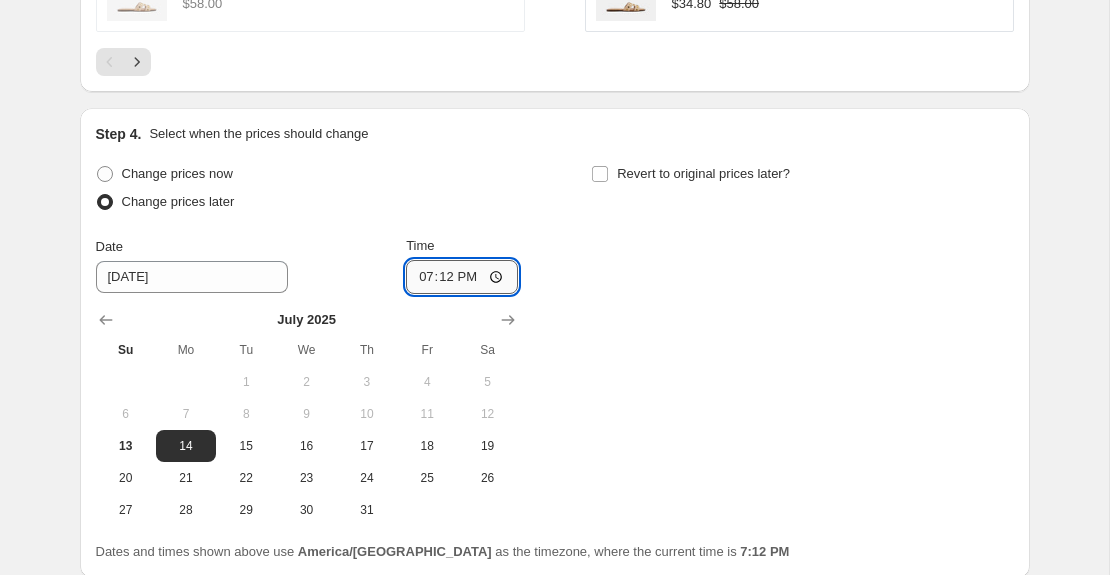 click on "19:12" at bounding box center (462, 277) 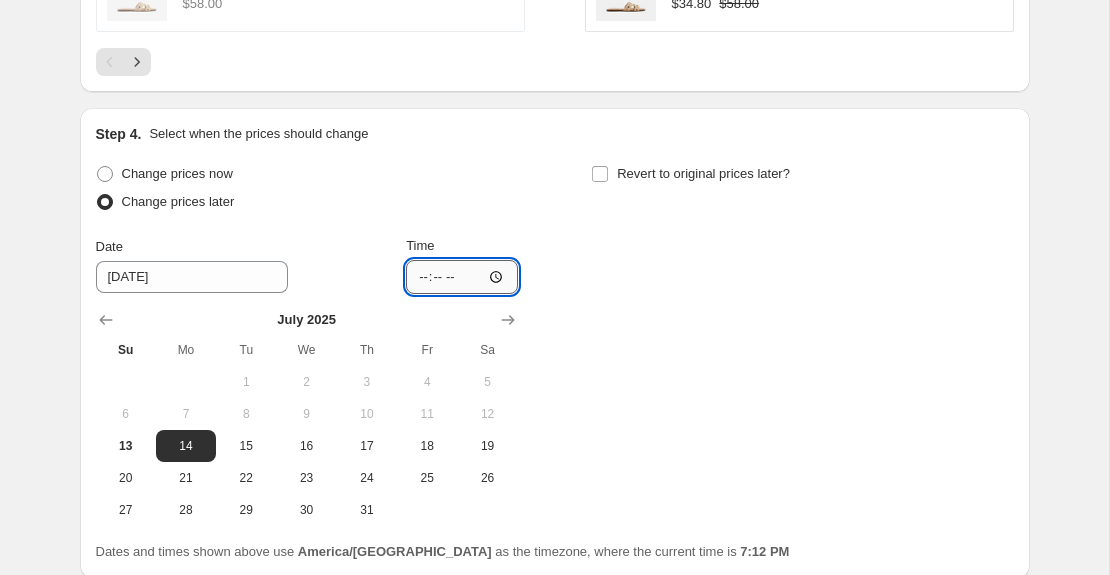 click on "Time" at bounding box center (462, 277) 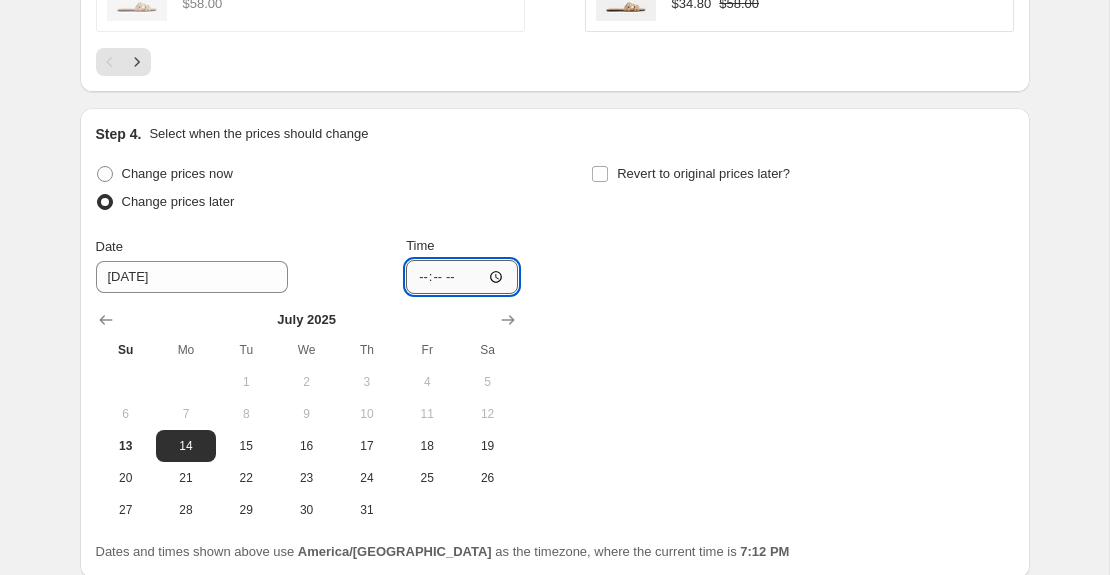 click on "Time" at bounding box center [462, 277] 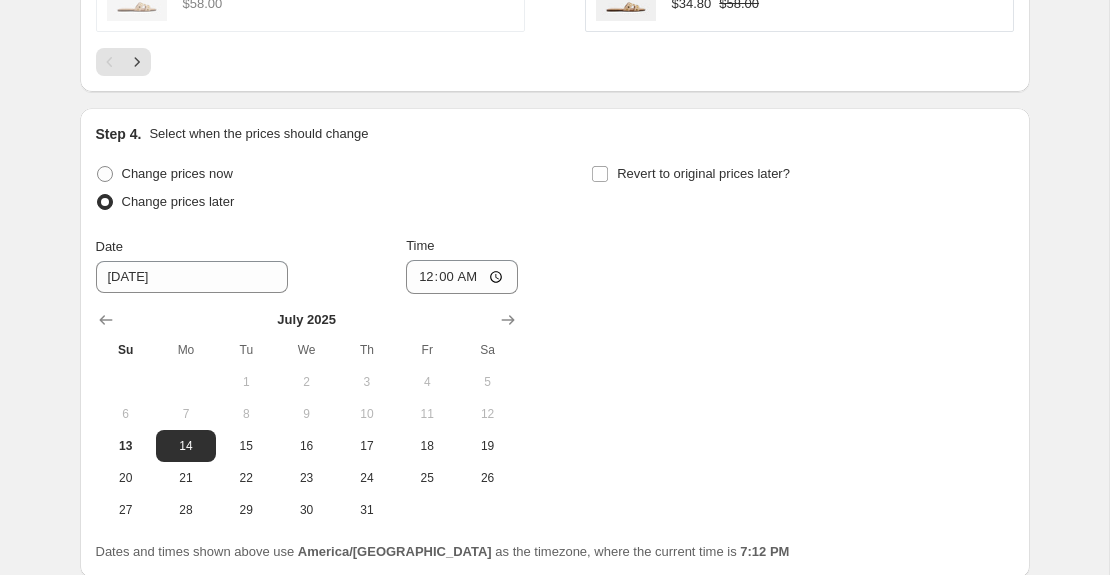 click on "Change prices now Change prices later Date [DATE] Time 00:00 [DATE] Su Mo Tu We Th Fr Sa 1 2 3 4 5 6 7 8 9 10 11 12 13 14 15 16 17 18 19 20 21 22 23 24 25 26 27 28 29 30 31 Revert to original prices later?" at bounding box center (555, 343) 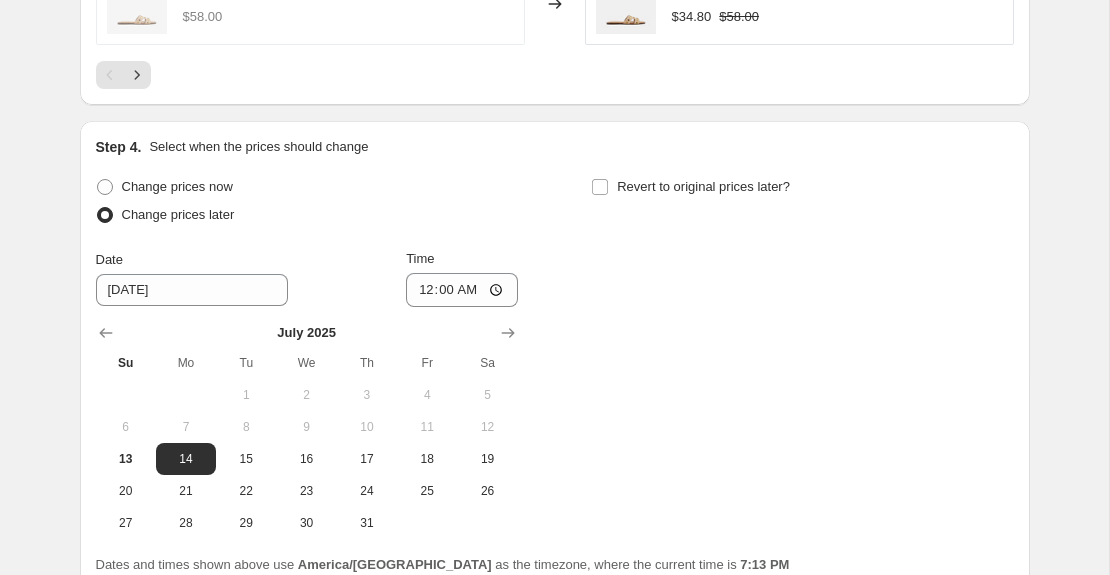 scroll, scrollTop: 1810, scrollLeft: 0, axis: vertical 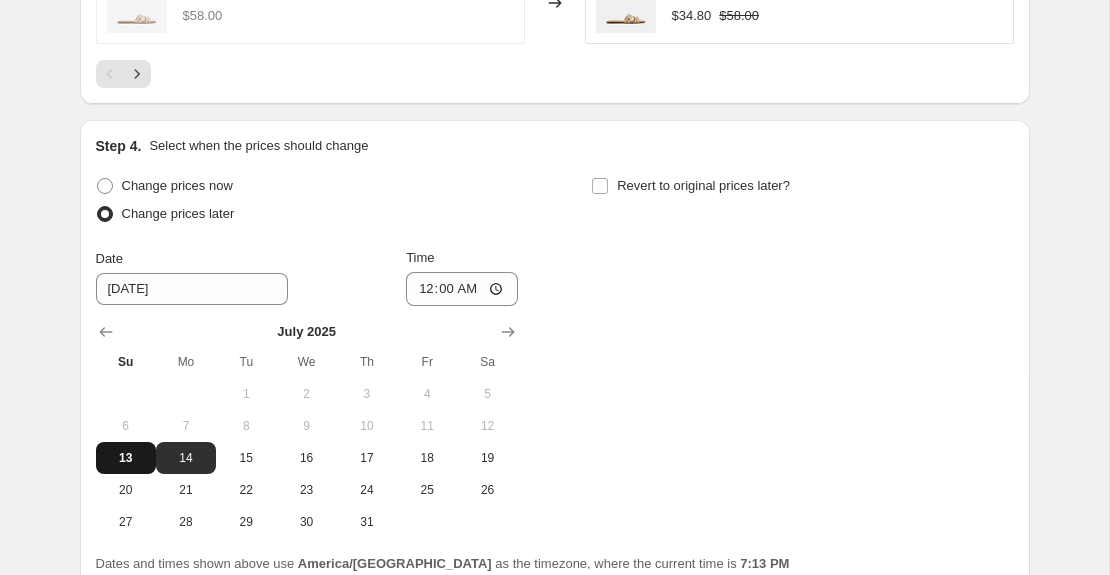 click on "13" at bounding box center (126, 458) 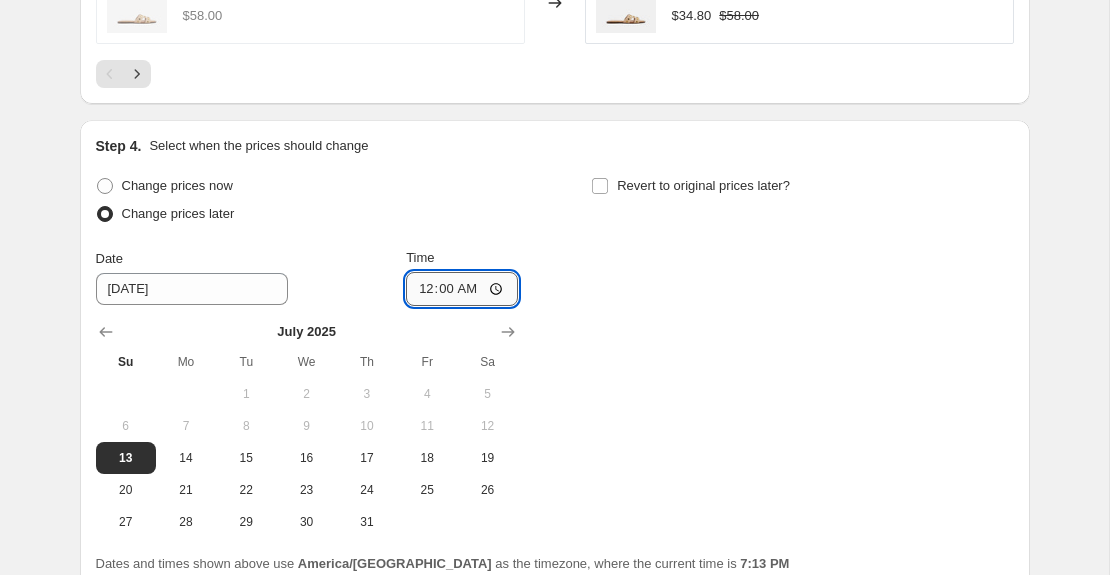 click on "00:00" at bounding box center (462, 289) 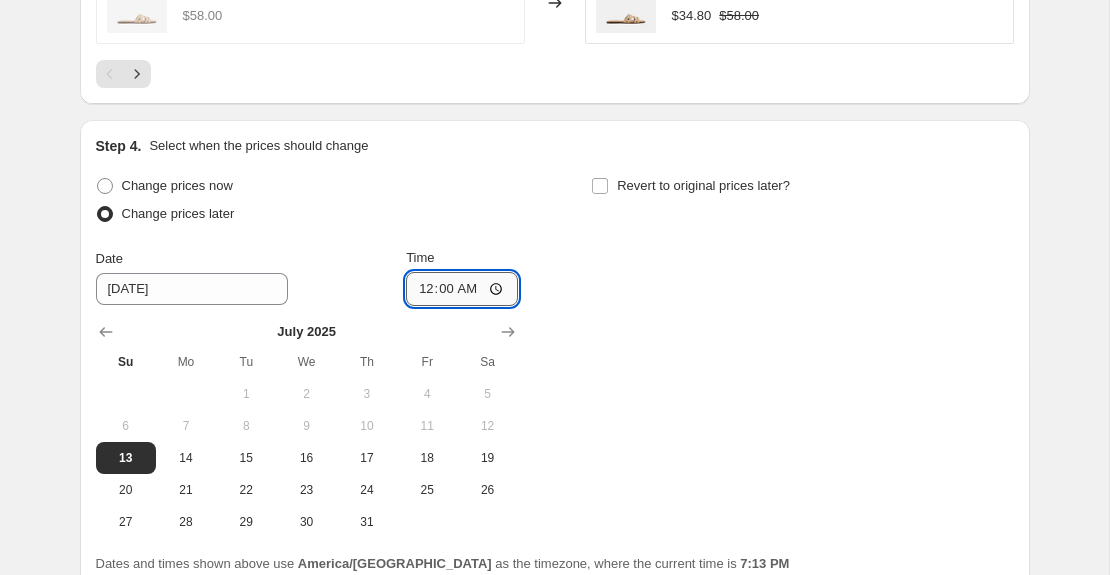 click on "00:00" at bounding box center [462, 289] 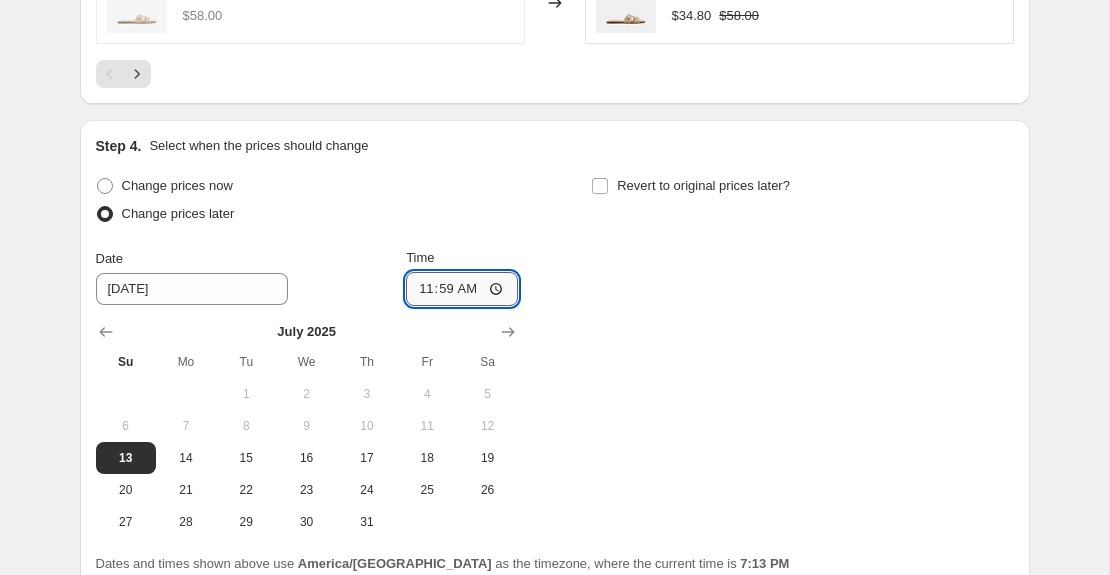 type on "23:59" 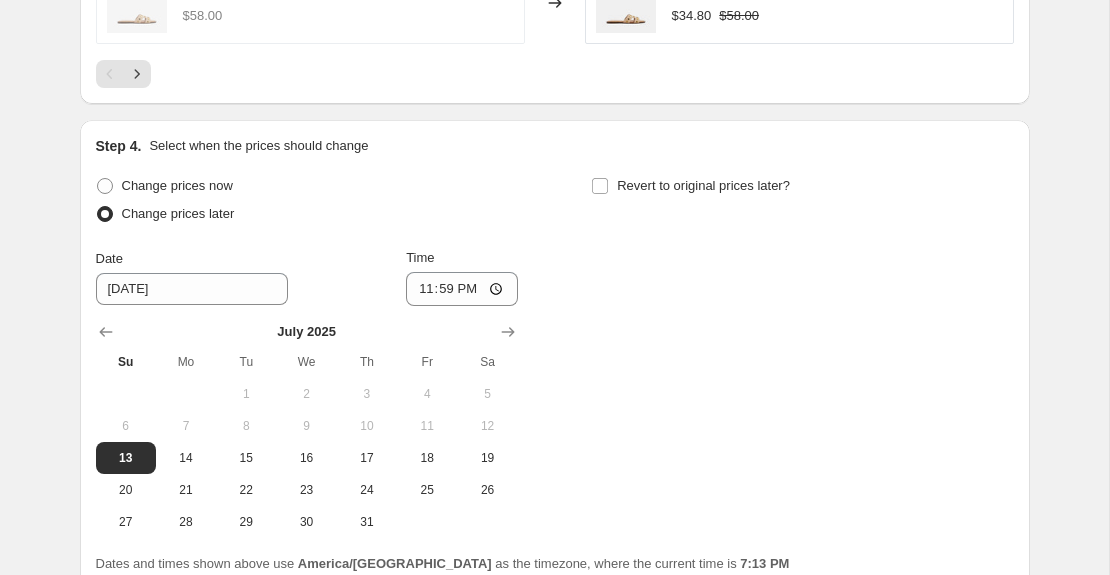 click on "Change prices now Change prices later Date [DATE] Time 23:59 [DATE] Su Mo Tu We Th Fr Sa 1 2 3 4 5 6 7 8 9 10 11 12 13 14 15 16 17 18 19 20 21 22 23 24 25 26 27 28 29 30 31 Revert to original prices later?" at bounding box center [555, 355] 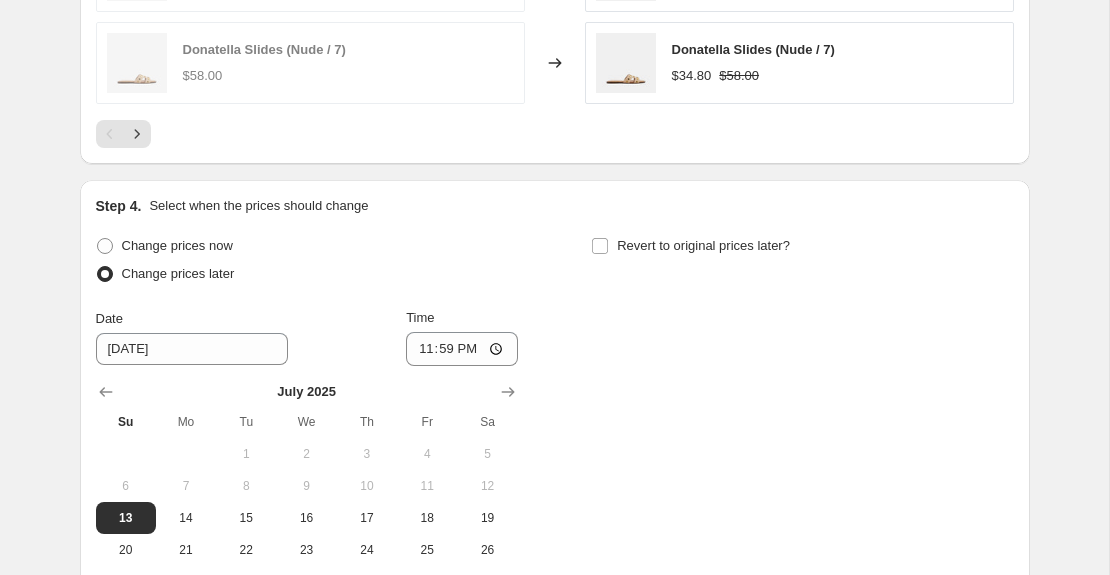 scroll, scrollTop: 1991, scrollLeft: 0, axis: vertical 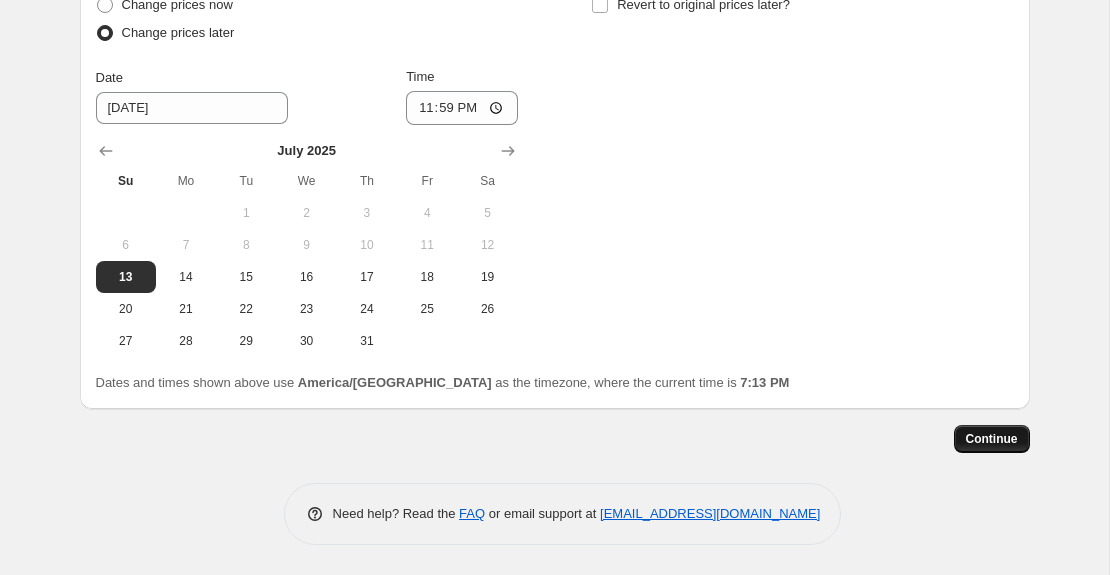 click on "Continue" at bounding box center [992, 439] 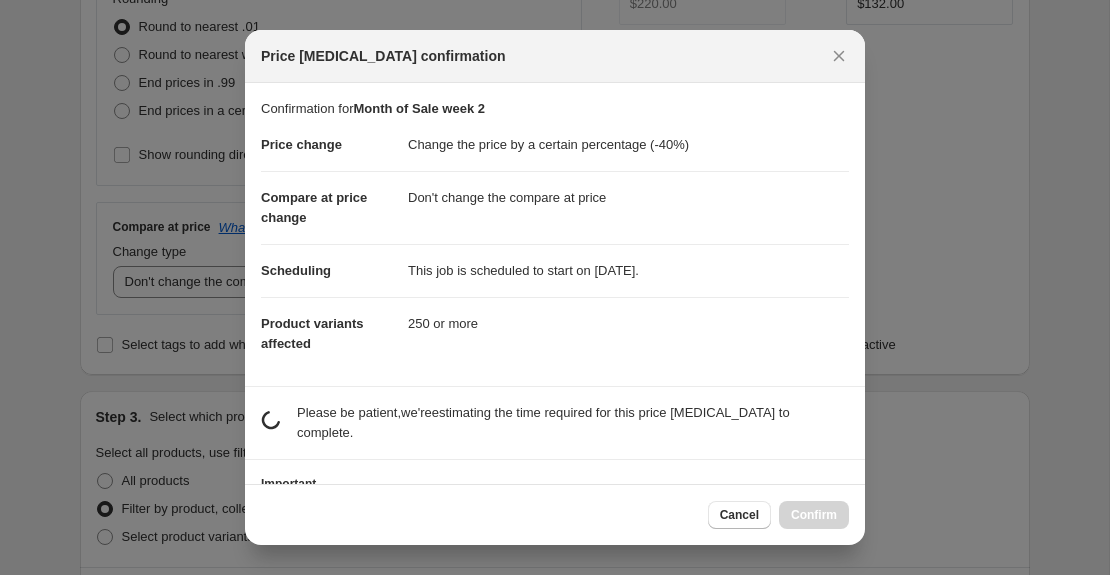 scroll, scrollTop: 0, scrollLeft: 0, axis: both 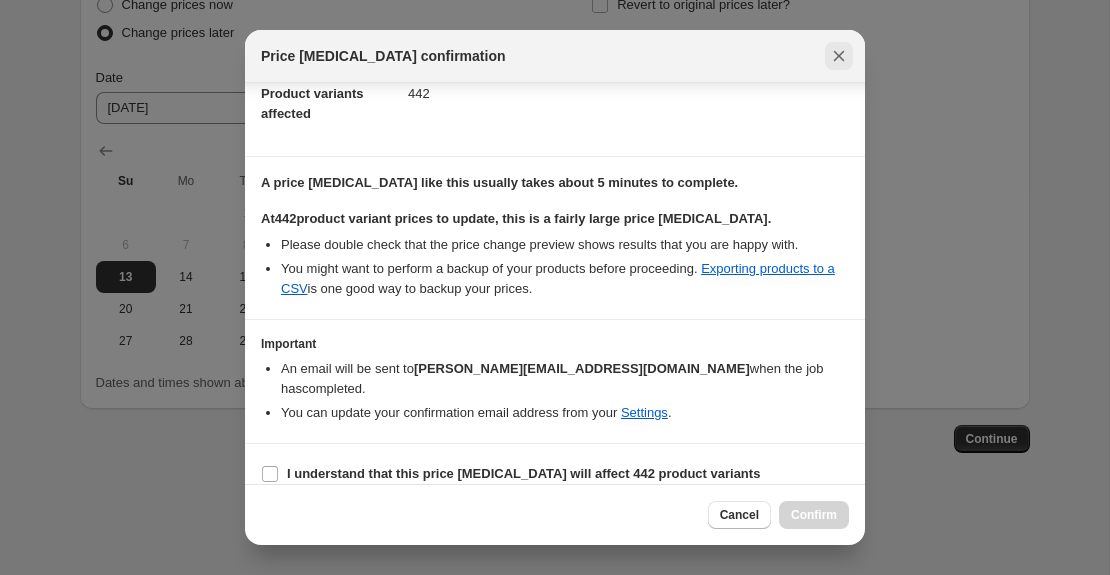 click 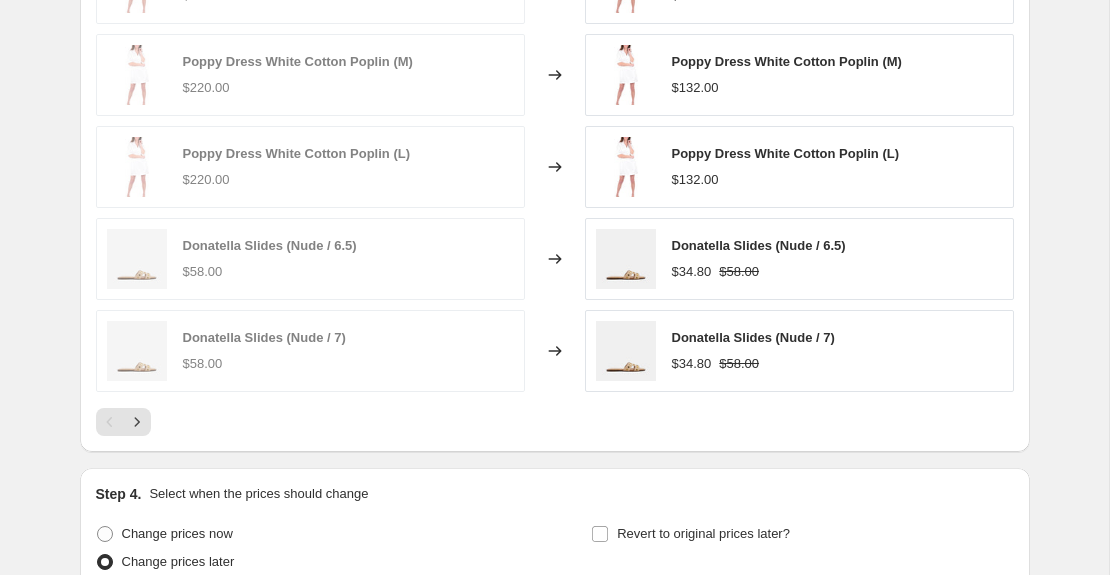 scroll, scrollTop: 1481, scrollLeft: 0, axis: vertical 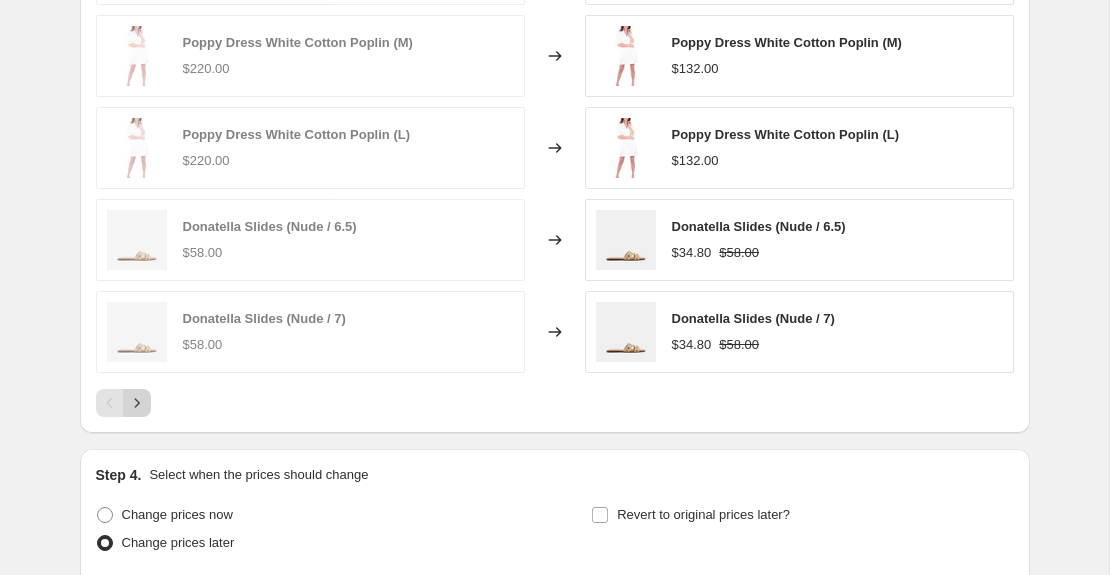 click 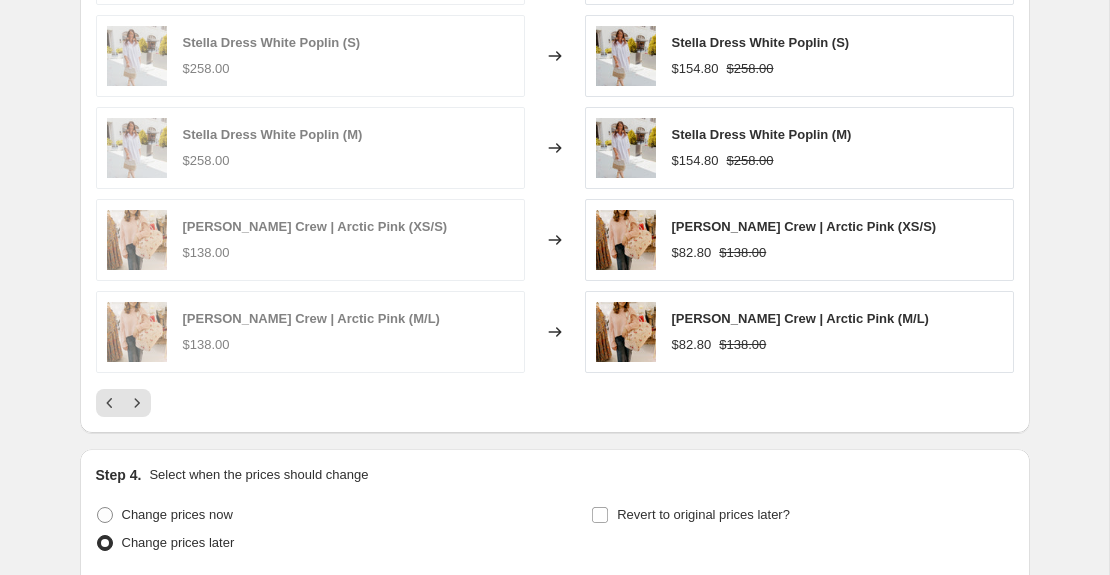 click at bounding box center (555, 403) 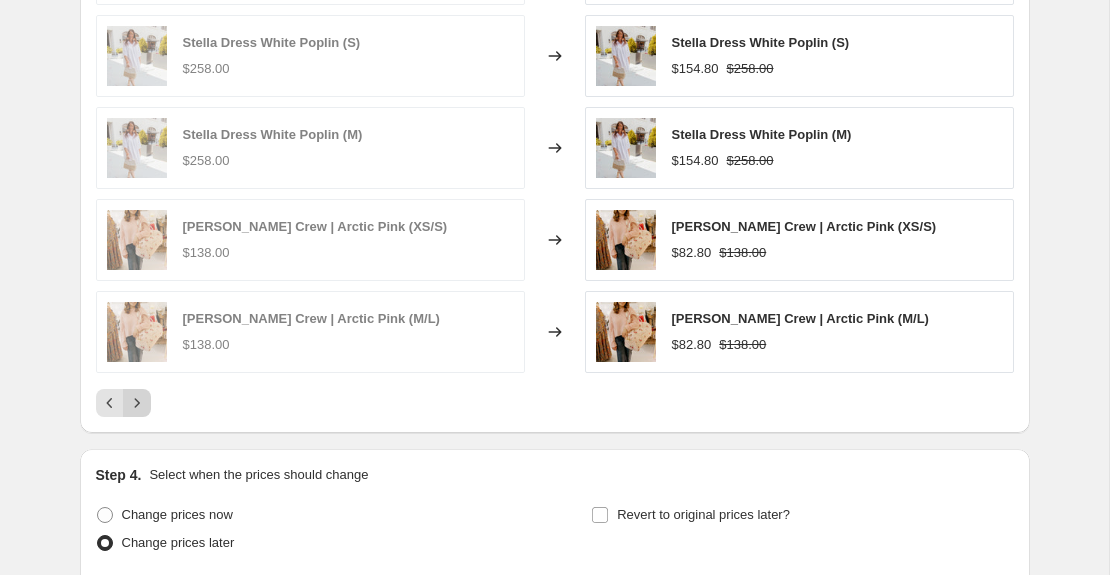 click 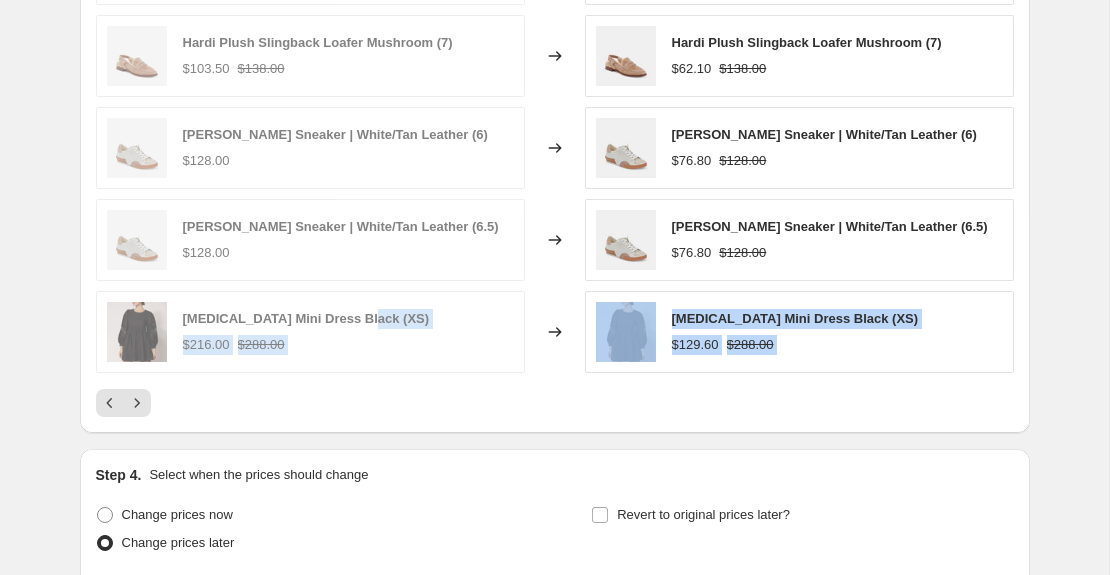 drag, startPoint x: 150, startPoint y: 392, endPoint x: 472, endPoint y: 322, distance: 329.52087 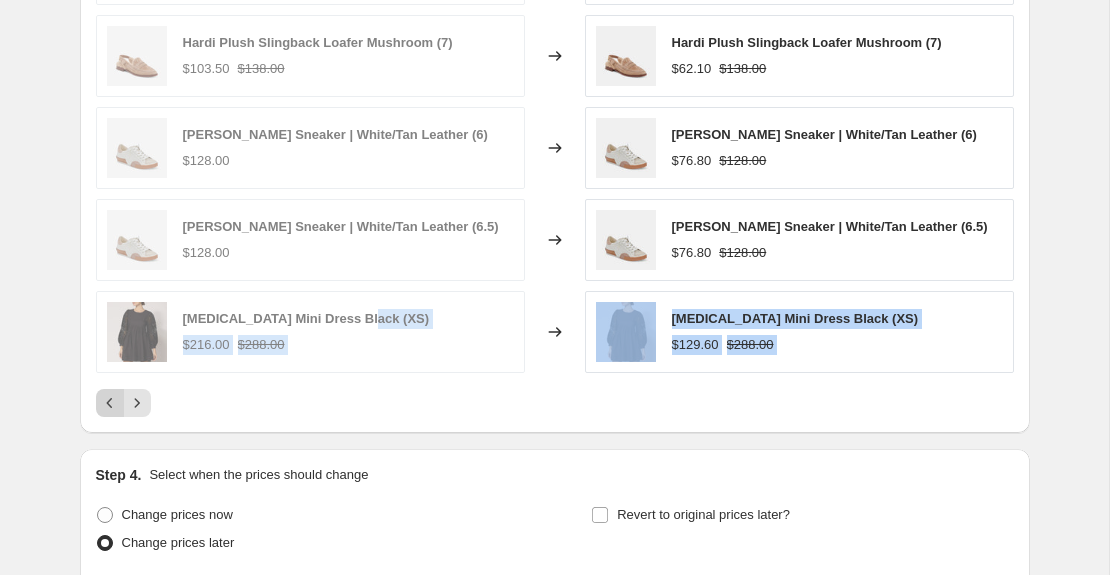 click at bounding box center (110, 403) 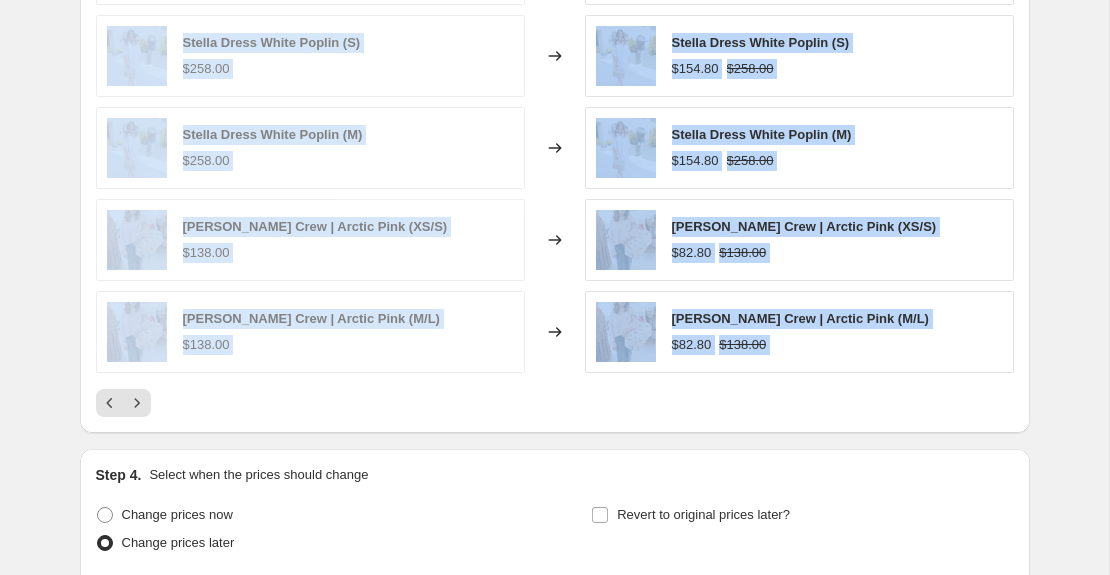 click at bounding box center (555, 403) 